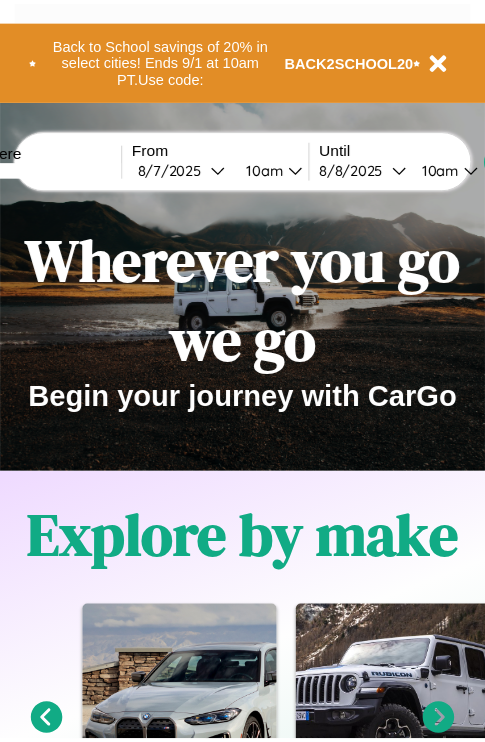 scroll, scrollTop: 0, scrollLeft: 0, axis: both 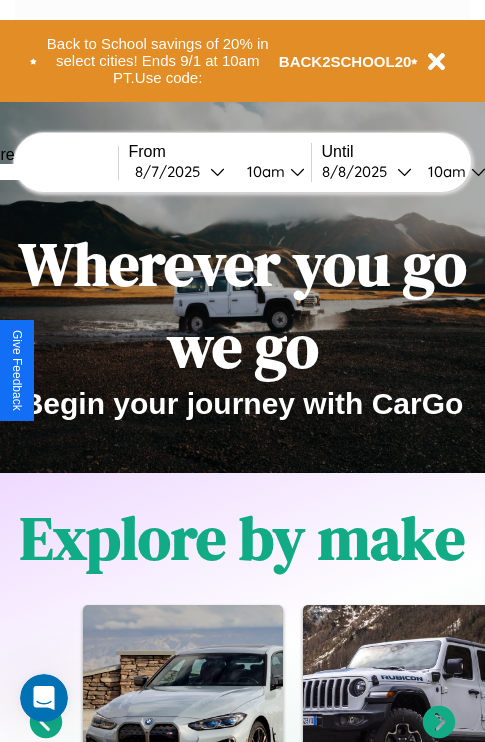 click at bounding box center [43, 172] 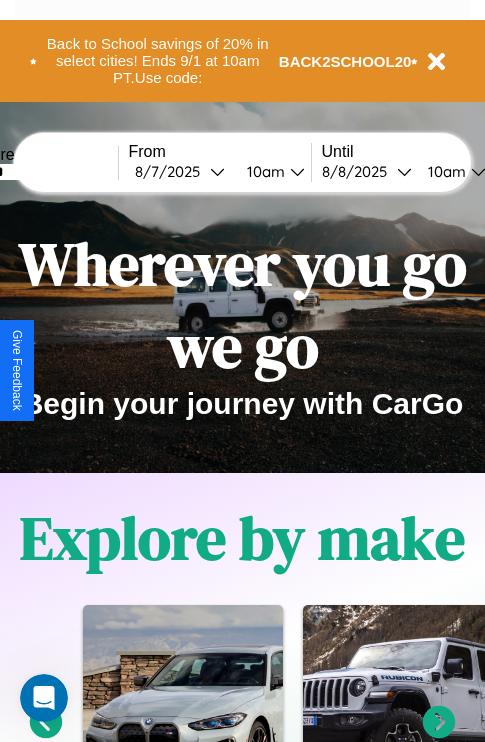 type on "******" 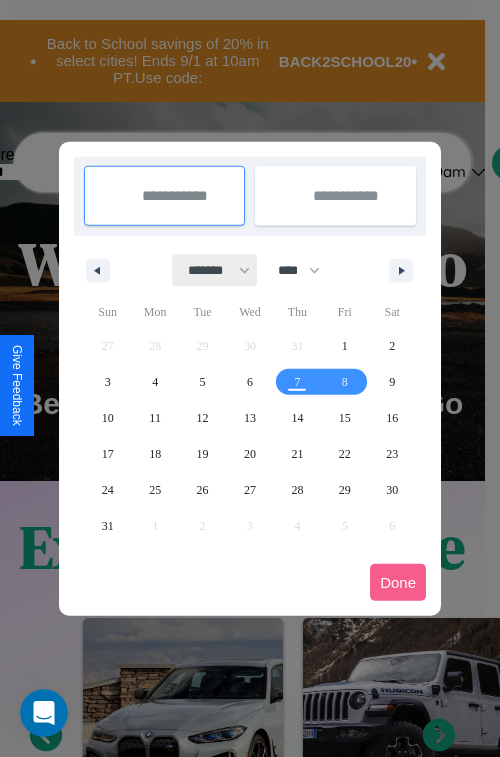 click on "******* ******** ***** ***** *** **** **** ****** ********* ******* ******** ********" at bounding box center (215, 270) 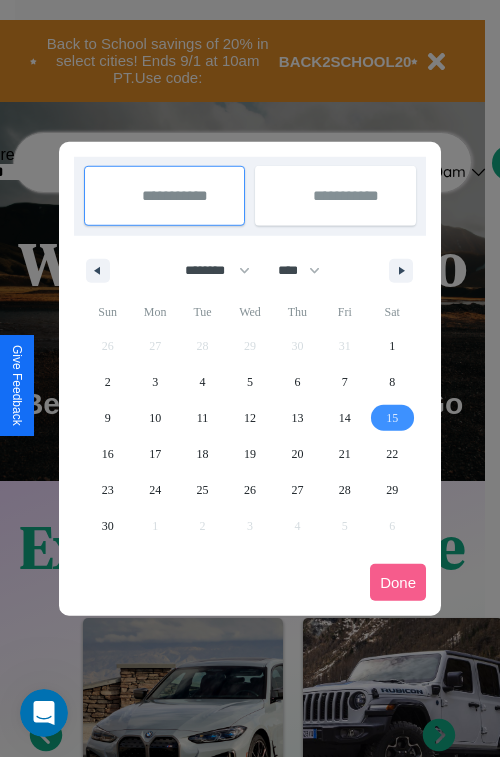 click on "15" at bounding box center [392, 418] 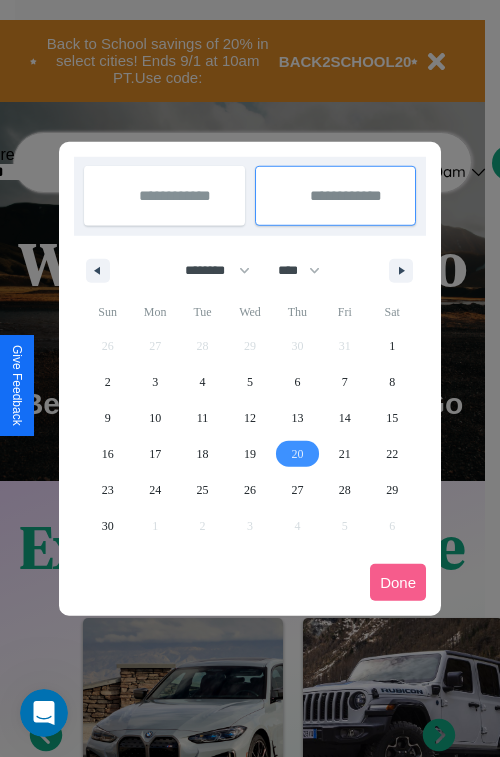 click on "20" at bounding box center [297, 454] 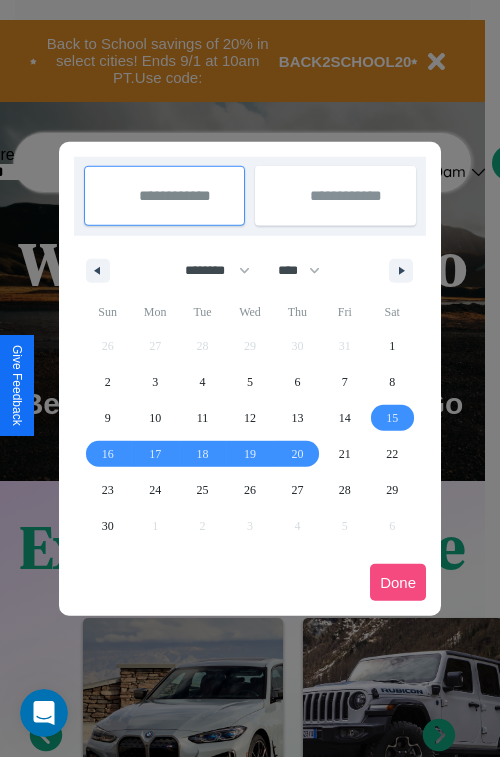 click on "Done" at bounding box center (398, 582) 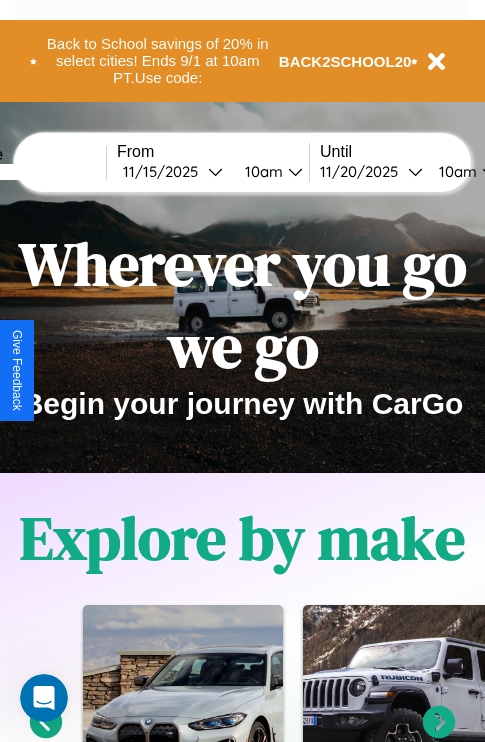 scroll, scrollTop: 0, scrollLeft: 79, axis: horizontal 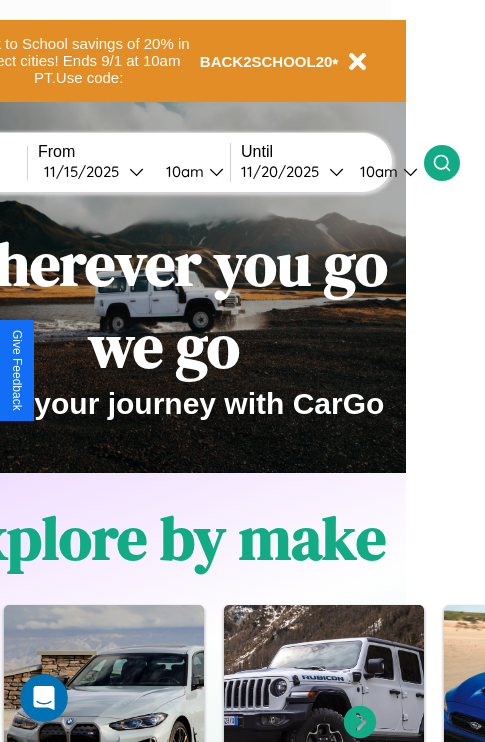 click 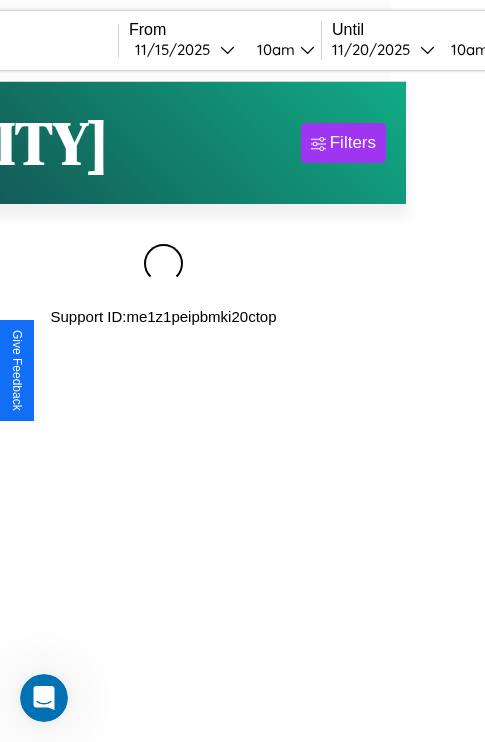 scroll, scrollTop: 0, scrollLeft: 0, axis: both 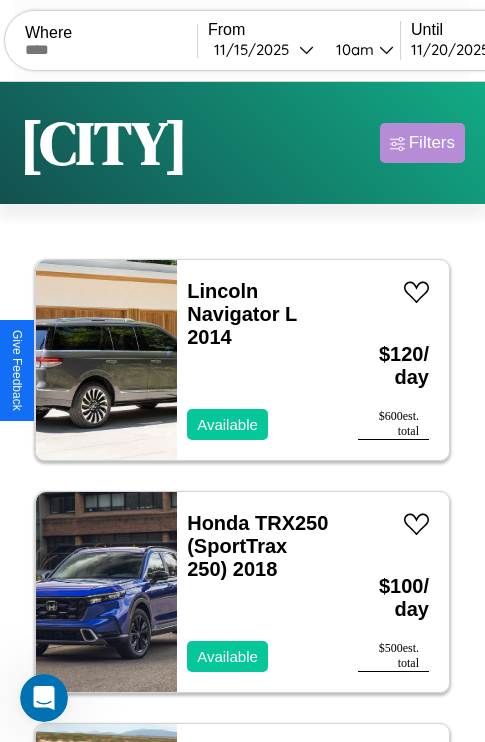 click on "Filters" at bounding box center (432, 143) 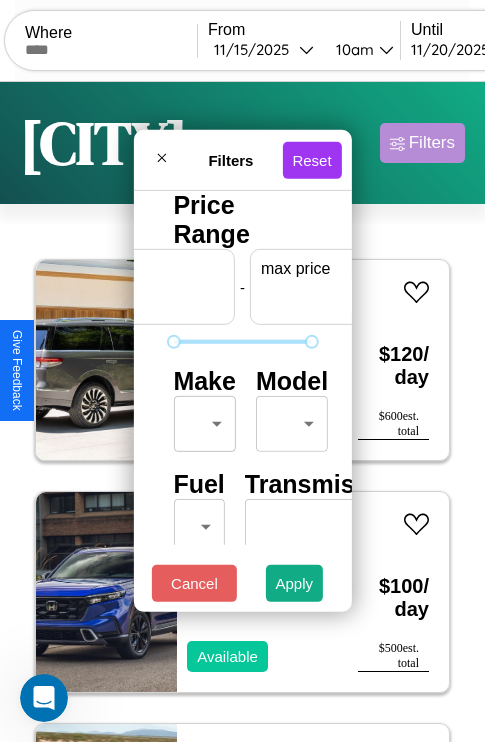 scroll, scrollTop: 0, scrollLeft: 124, axis: horizontal 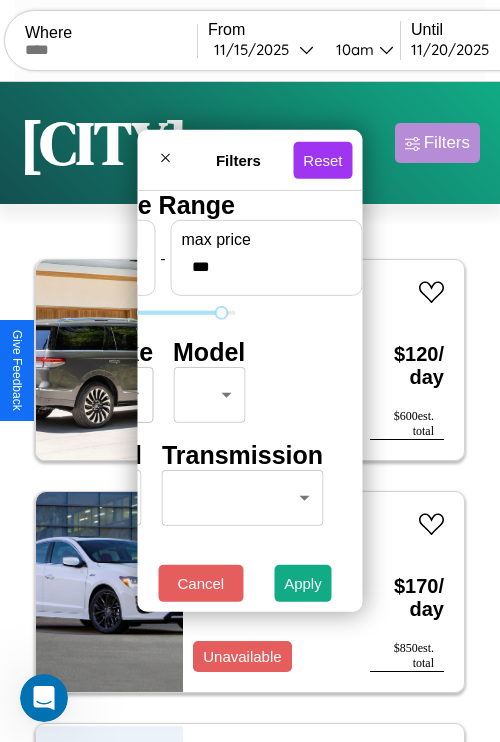 type on "***" 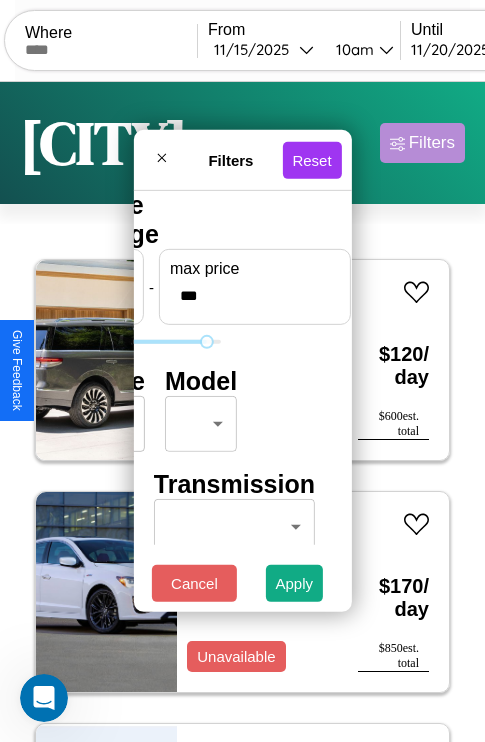 scroll, scrollTop: 0, scrollLeft: 0, axis: both 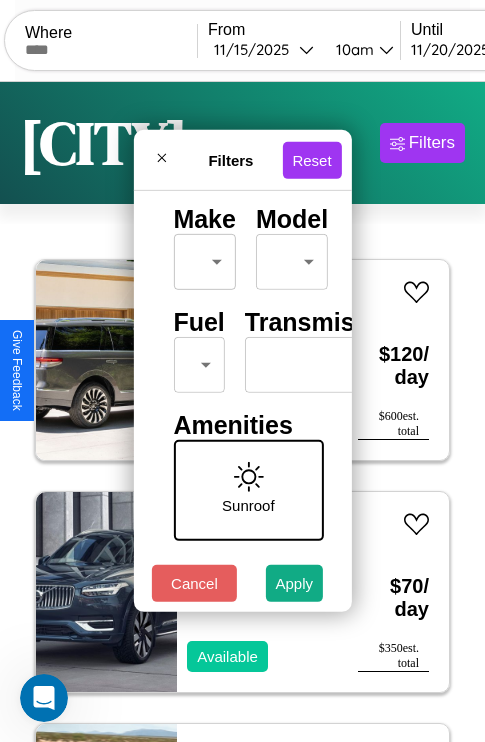 type on "**" 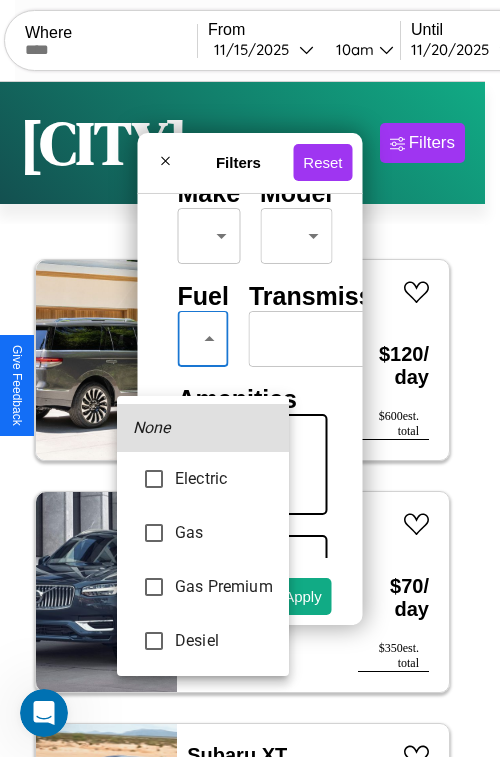 type on "**********" 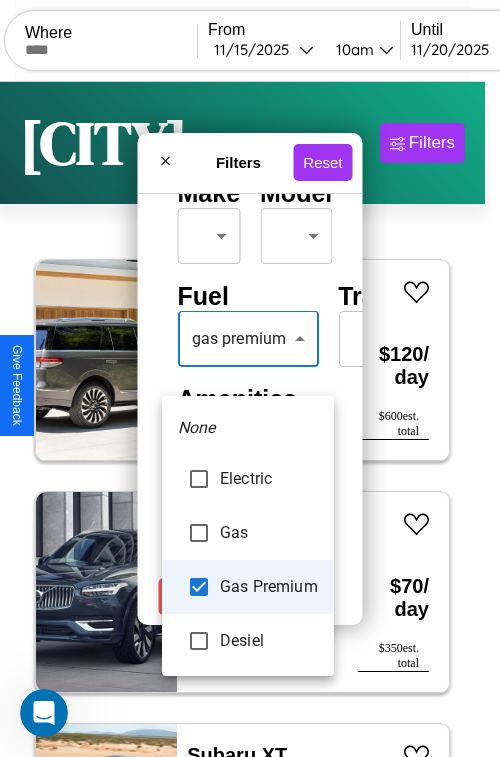 click at bounding box center (250, 378) 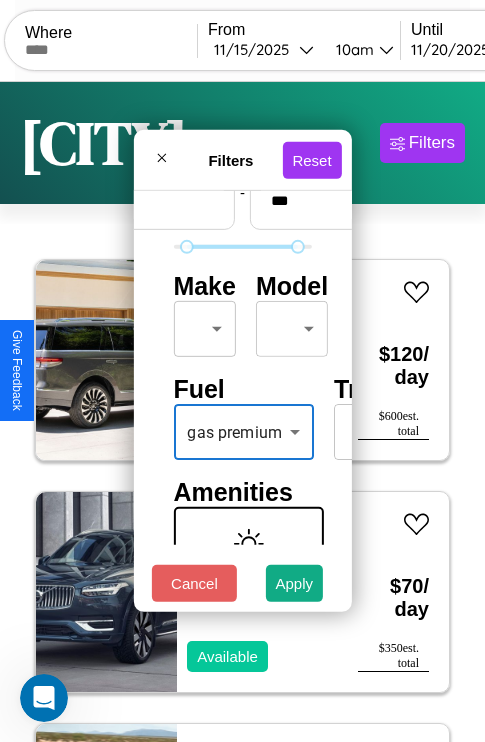 scroll, scrollTop: 59, scrollLeft: 0, axis: vertical 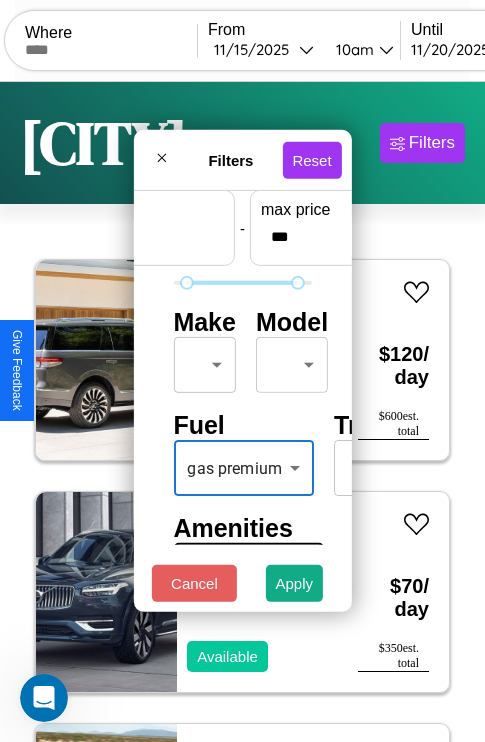 click on "CarGo Where From [DATE] [TIME] Until [DATE] [TIME] Become a Host Login Sign Up [CITY] Filters 126  cars in this area These cars can be picked up in this city. Lincoln   Navigator L   2014 Available $ 120  / day $ 600  est. total Volvo   740 Series   2017 Available $ 70  / day $ 350  est. total Subaru   XT   2014 Available $ 100  / day $ 500  est. total Ferrari   308GTBi   2023 Available $ 80  / day $ 400  est. total Ford   CF7000   2022 Available $ 140  / day $ 700  est. total Dodge   ST.REGIS   2020 Available $ 110  / day $ 550  est. total Lexus   LS   2020 Available $ 80  / day $ 400  est. total Subaru   SVX   2024 Available $ 210  / day $ 1050  est. total Chrysler   Prowler   2021 Available $ 170  / day $ 850  est. total Alfa Romeo   8C Competizione Spider   2024 Available $ 130  / day $ 650  est. total Ford   Affordable Aluminum   2020 Available $ 190  / day $ 950  est. total Buick   Envision   2023 Available $ 40  / day $ 200  est. total Ferrari   355 Berlinetta   2014 Available $ 40  / day $" at bounding box center [242, 412] 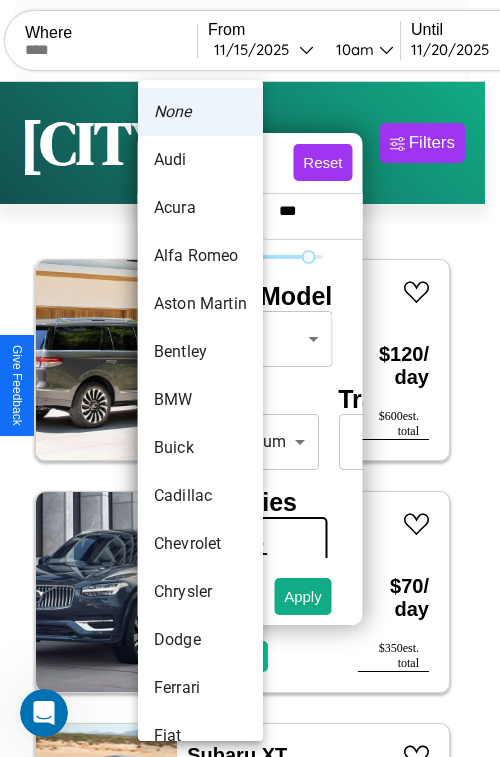 click on "Aston Martin" at bounding box center (200, 304) 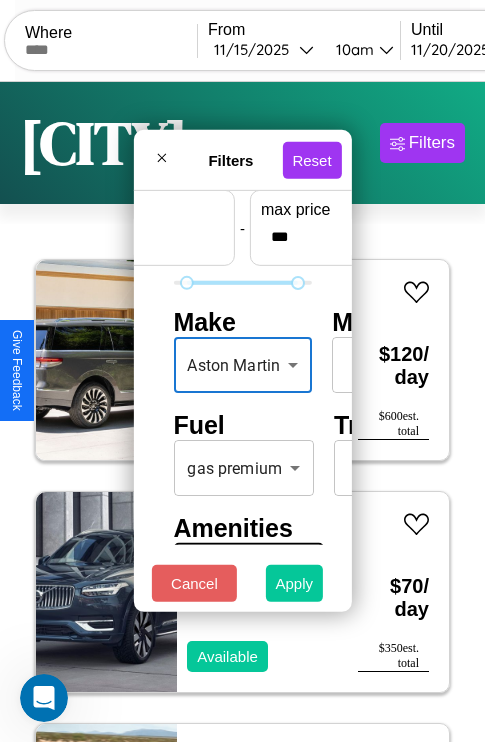 click on "Apply" at bounding box center [295, 583] 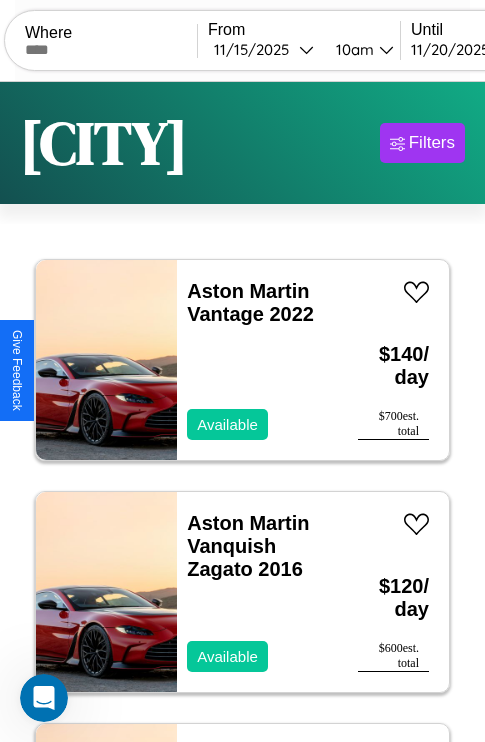 scroll, scrollTop: 79, scrollLeft: 0, axis: vertical 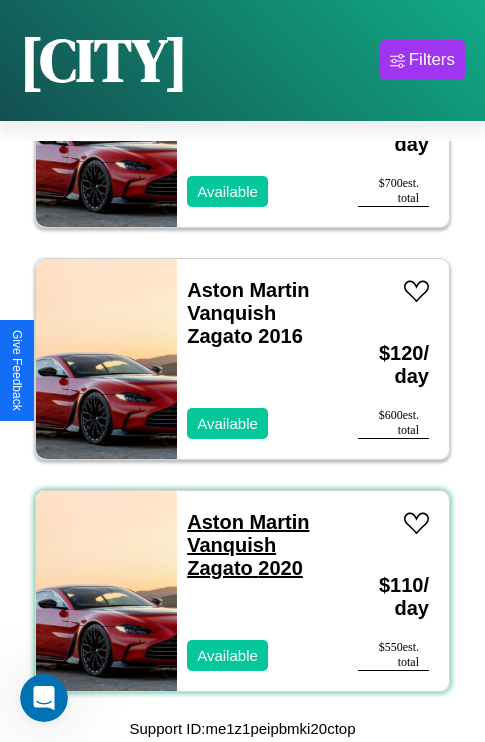 click on "Aston Martin   Vanquish Zagato   2020" at bounding box center (248, 545) 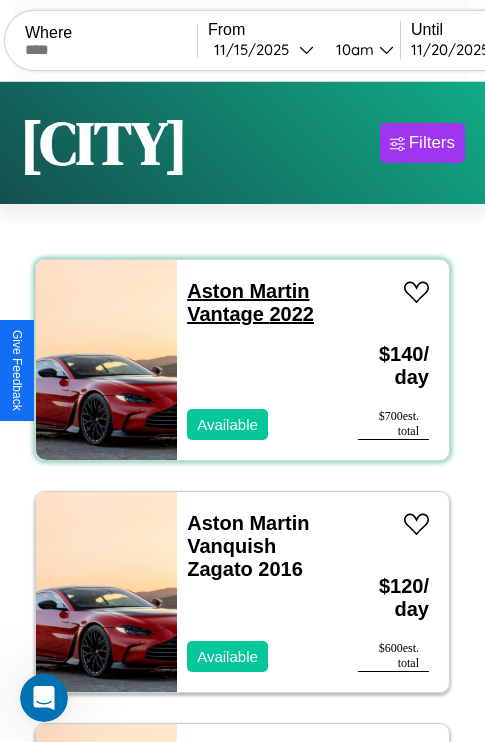 click on "Aston Martin   Vantage   2022" at bounding box center [250, 302] 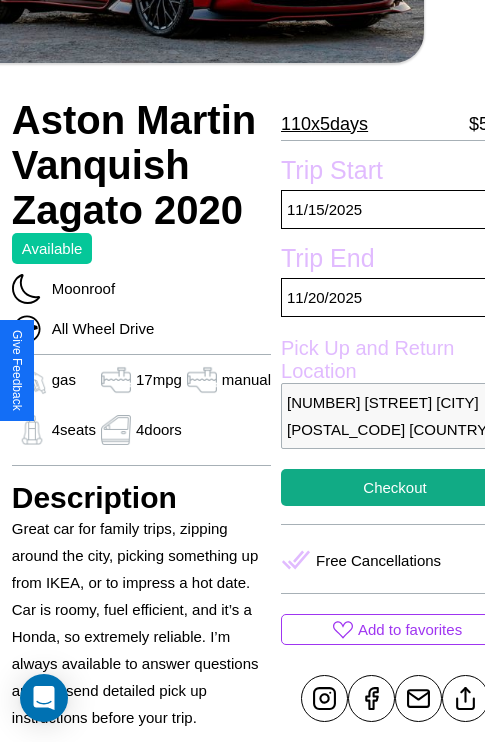 scroll, scrollTop: 427, scrollLeft: 68, axis: both 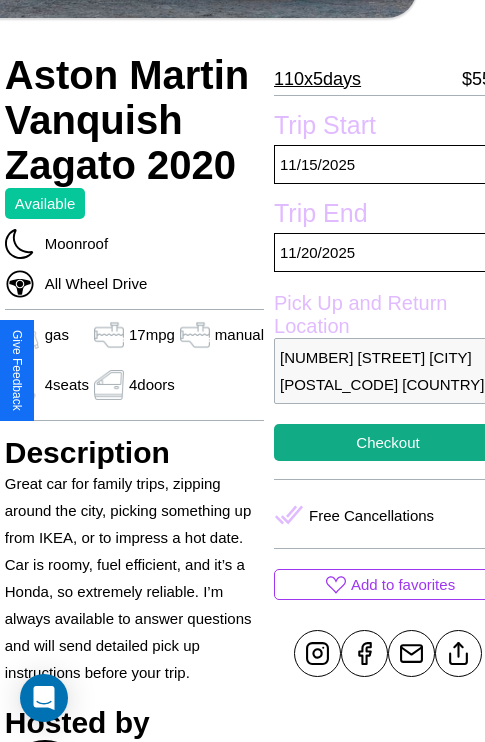 click on "[NUMBER] [STREET] [CITY] [POSTAL_CODE] [COUNTRY]" at bounding box center [388, 371] 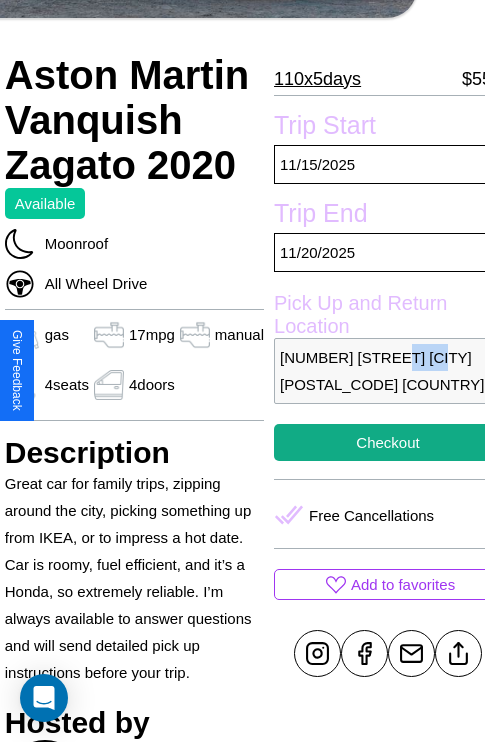 click on "[NUMBER] [STREET] [CITY] [POSTAL_CODE] [COUNTRY]" at bounding box center [388, 371] 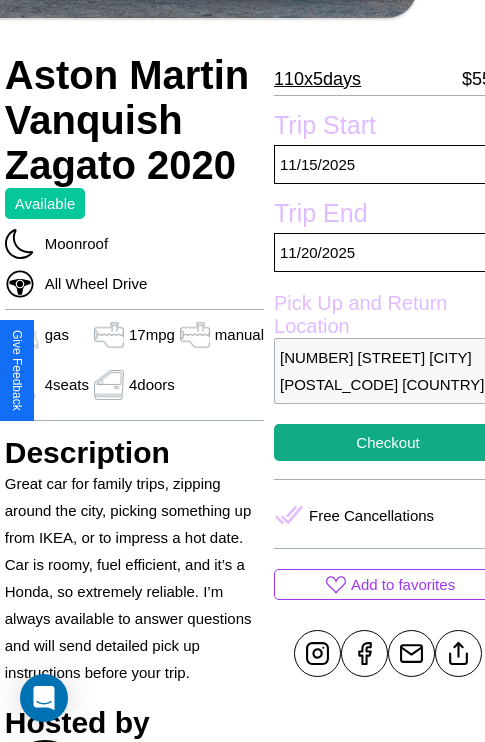 click on "9502 Jefferson Street  Vienna  51778 Austria" at bounding box center [388, 371] 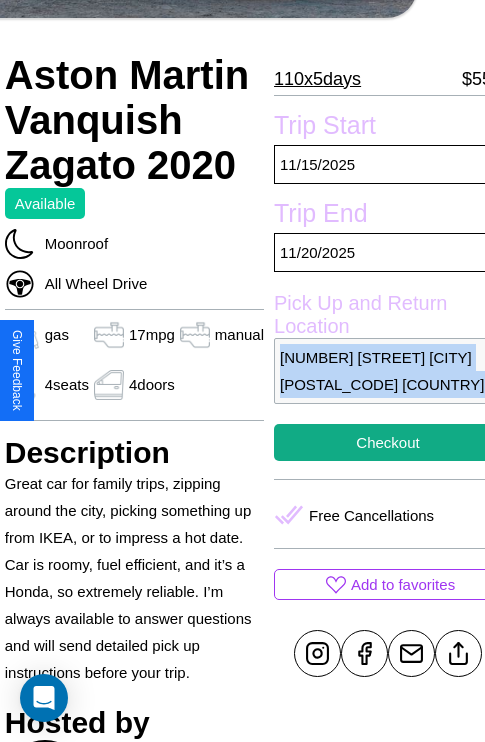 click on "9502 Jefferson Street  Vienna  51778 Austria" at bounding box center [388, 371] 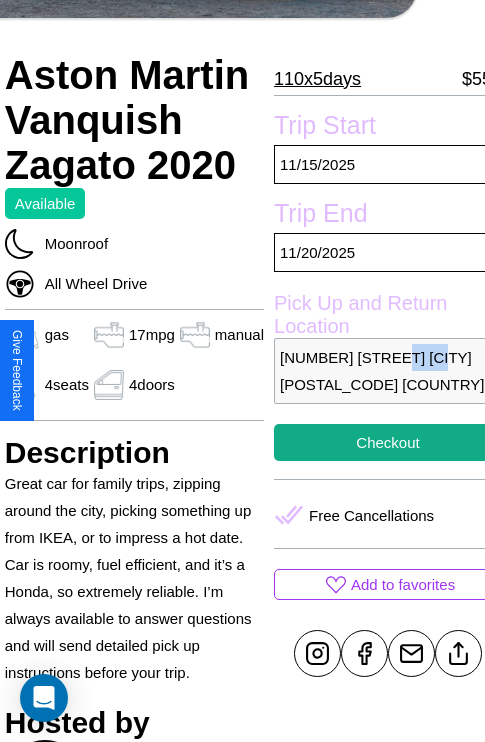 click on "9502 Jefferson Street  Vienna  51778 Austria" at bounding box center [388, 371] 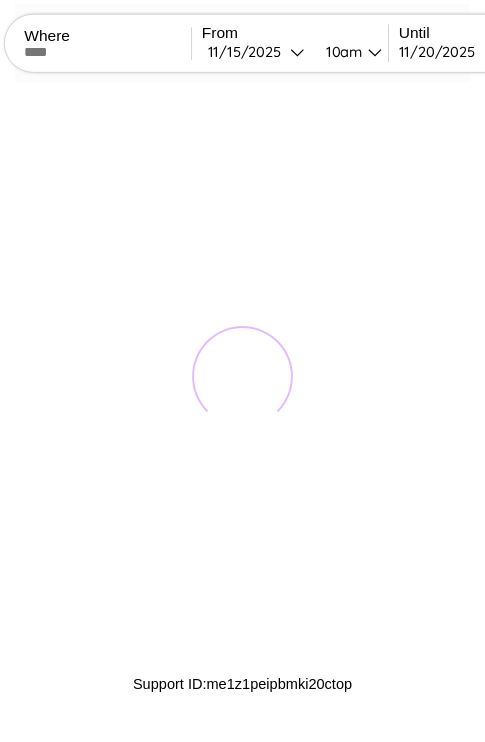 scroll, scrollTop: 0, scrollLeft: 0, axis: both 